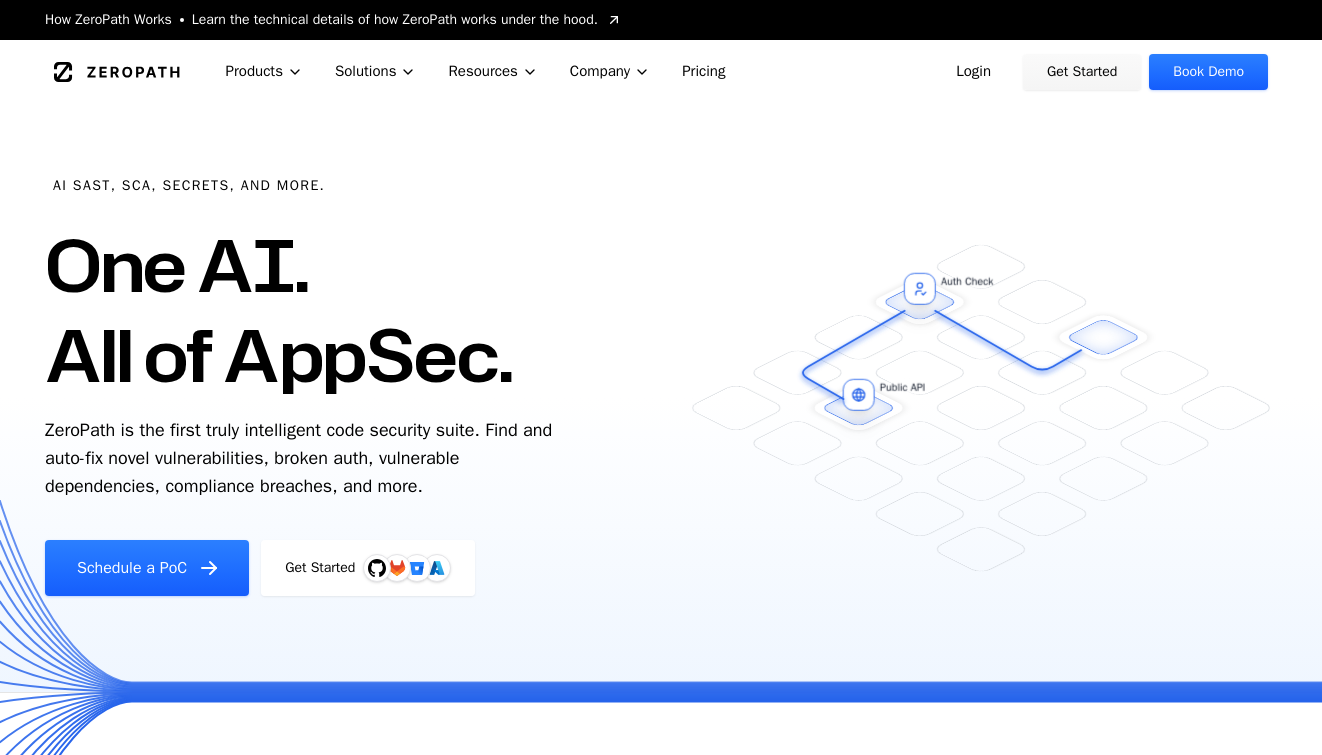 scroll, scrollTop: 0, scrollLeft: 0, axis: both 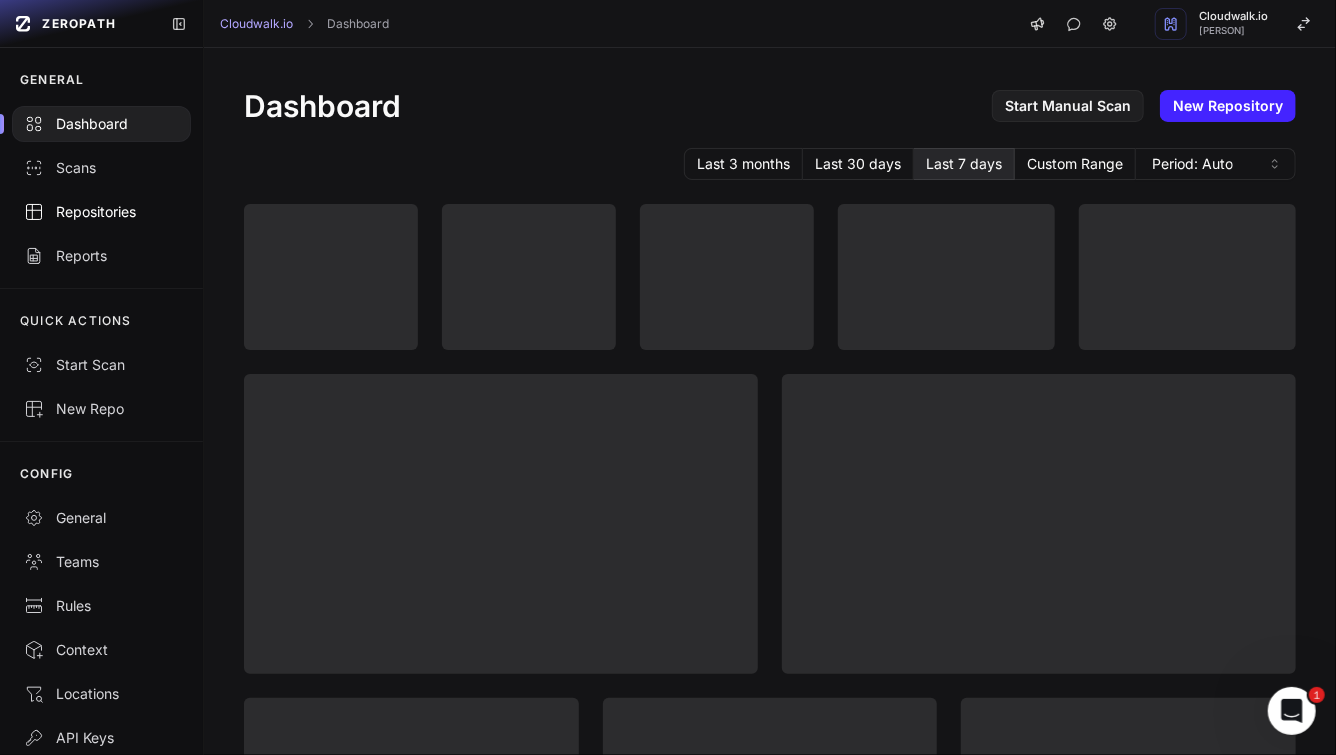 click on "Repositories" at bounding box center [101, 212] 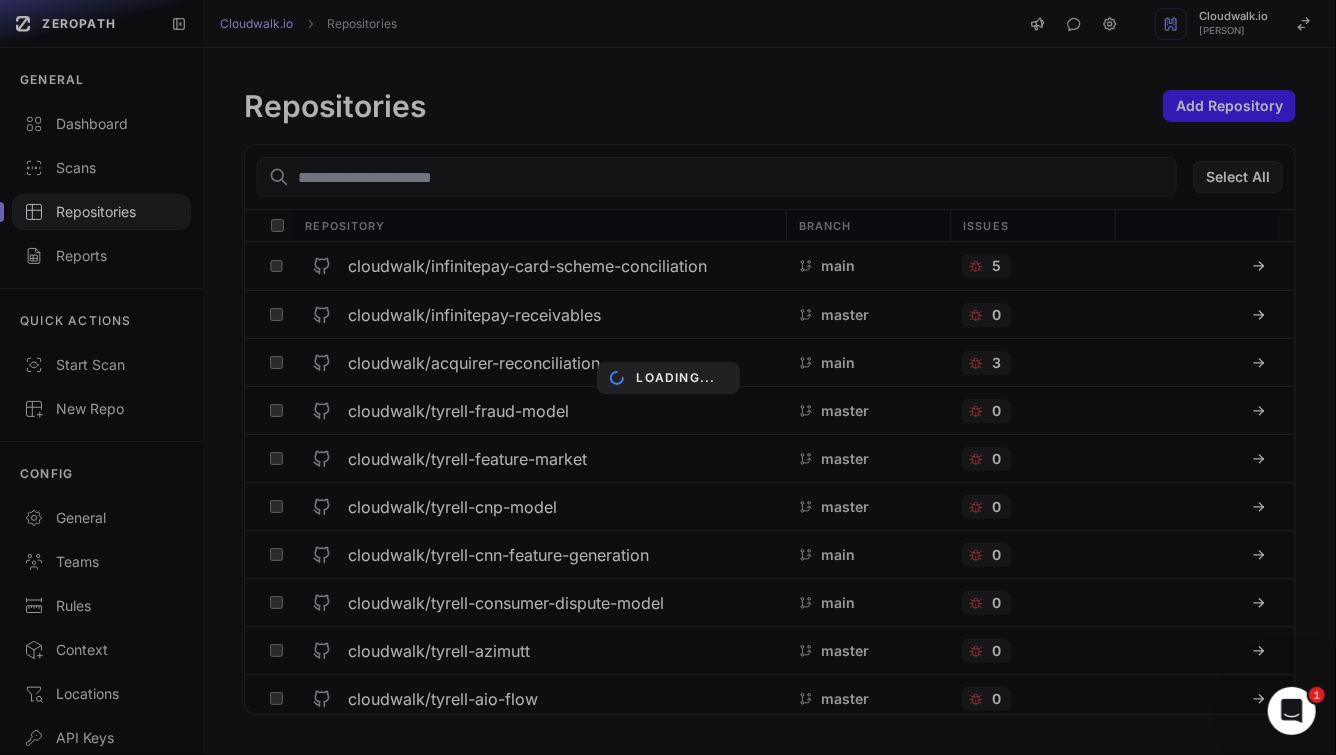 click on "Loading..." at bounding box center (668, 377) 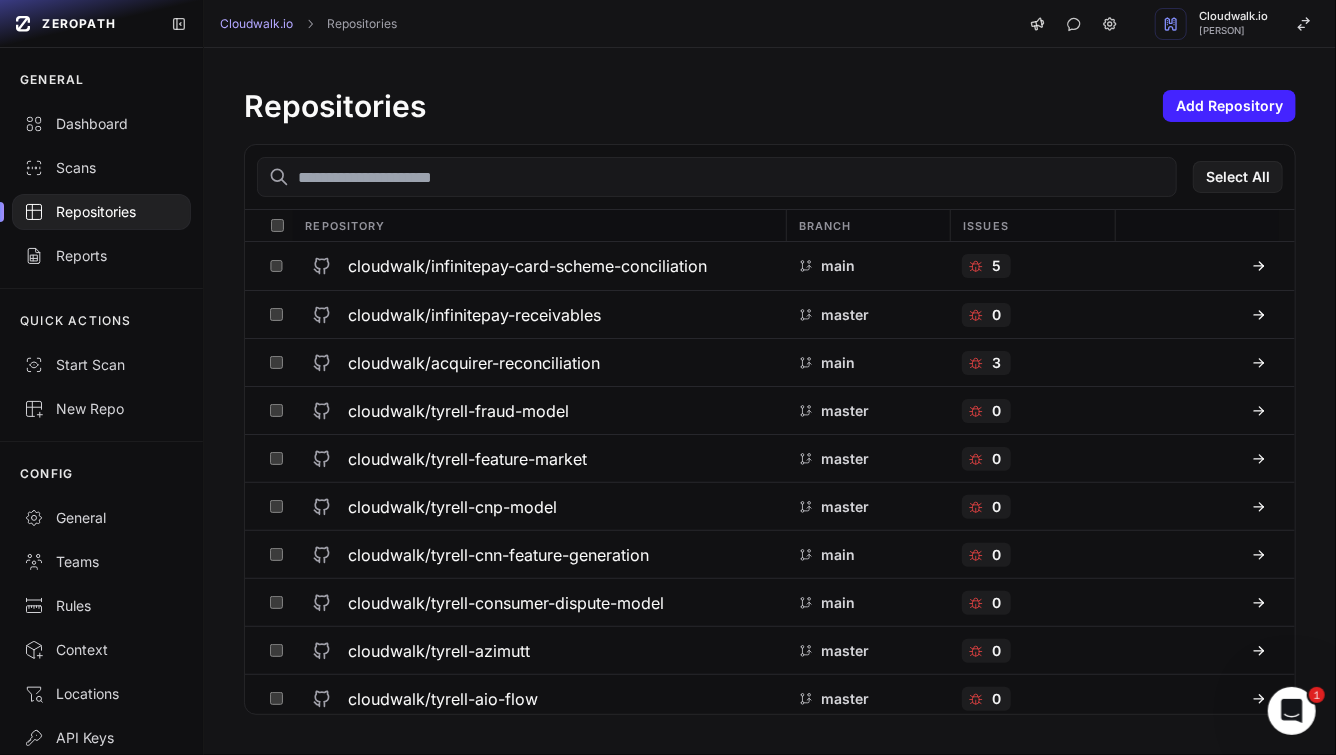 click at bounding box center (717, 177) 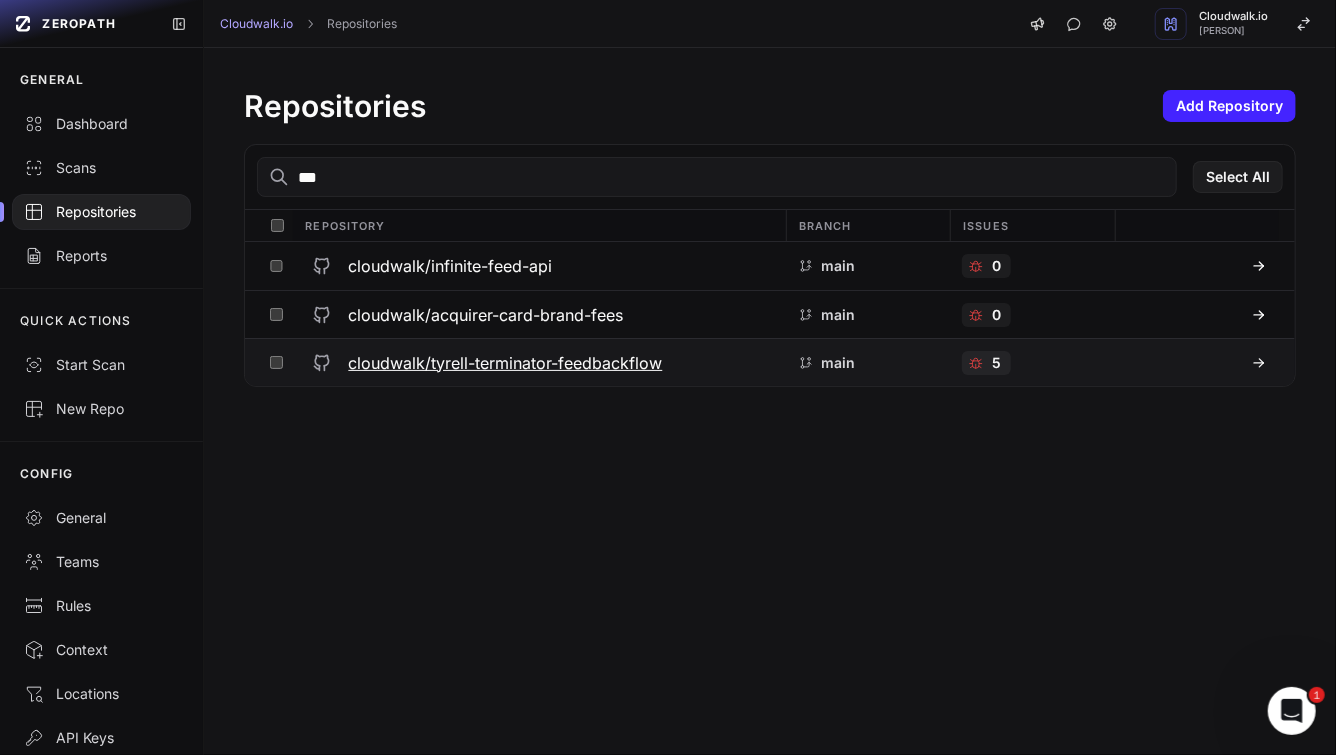 type on "***" 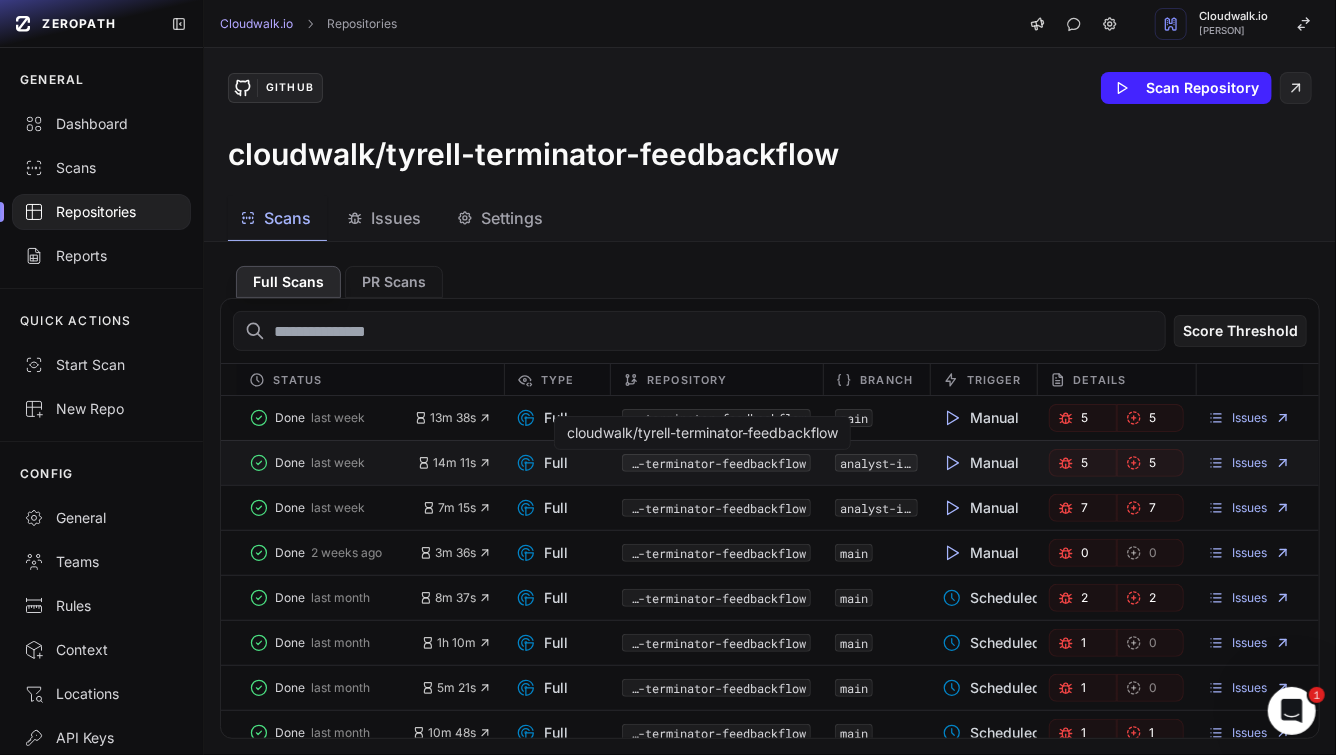click on "cloudwalk/tyrell-terminator-feedbackflow" at bounding box center (716, 463) 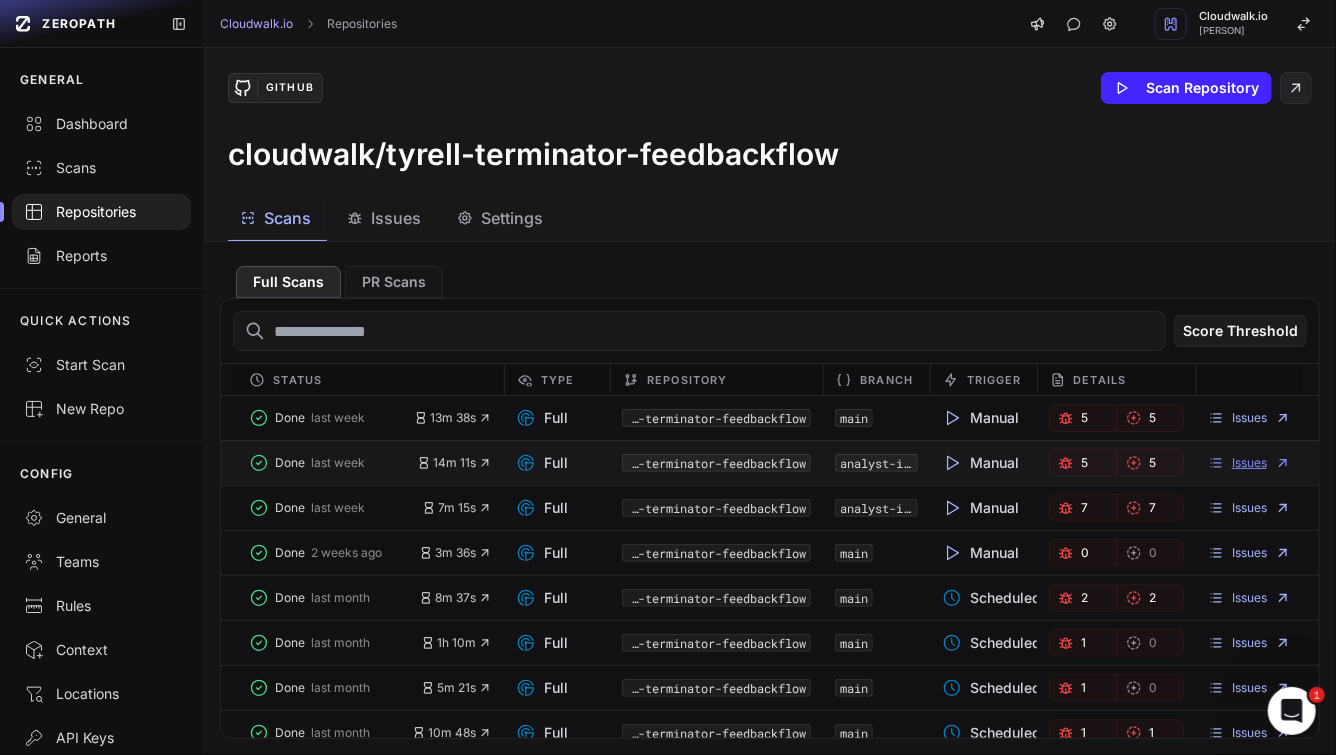 click on "Issues" at bounding box center (1249, 463) 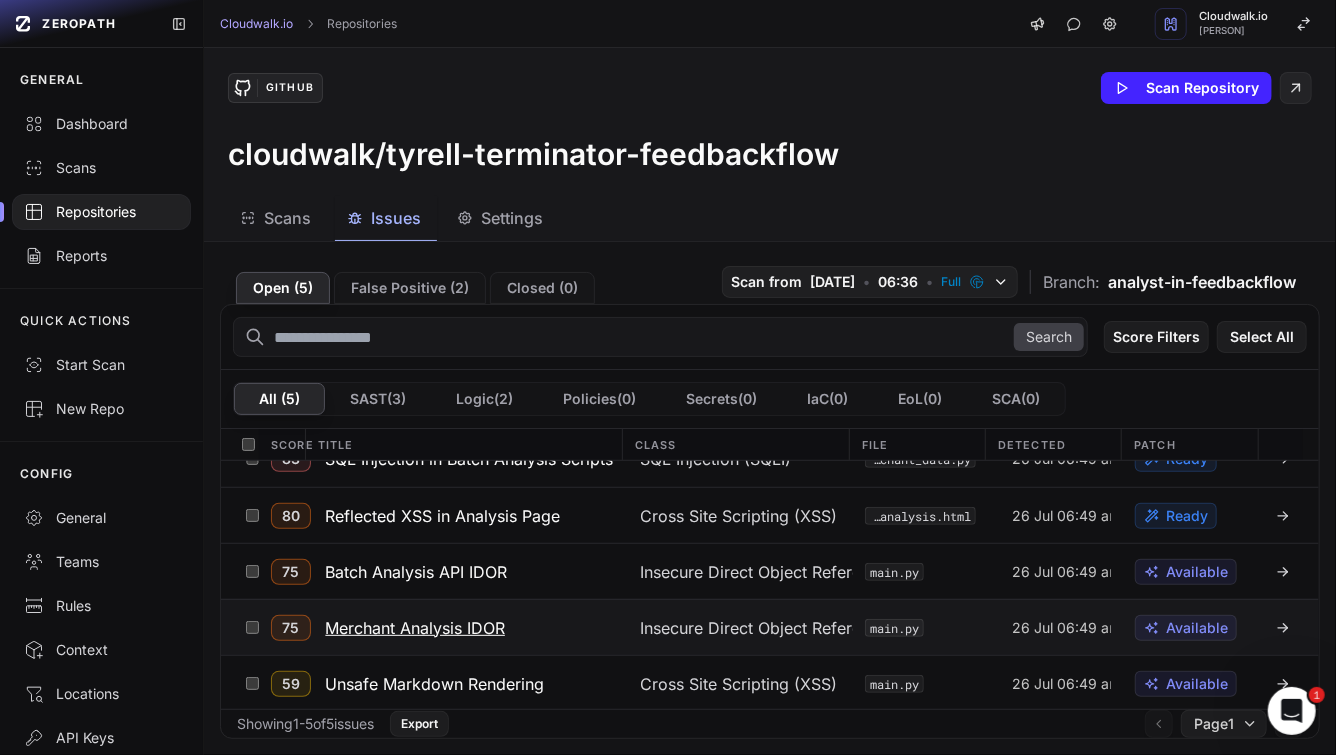 scroll, scrollTop: 0, scrollLeft: 0, axis: both 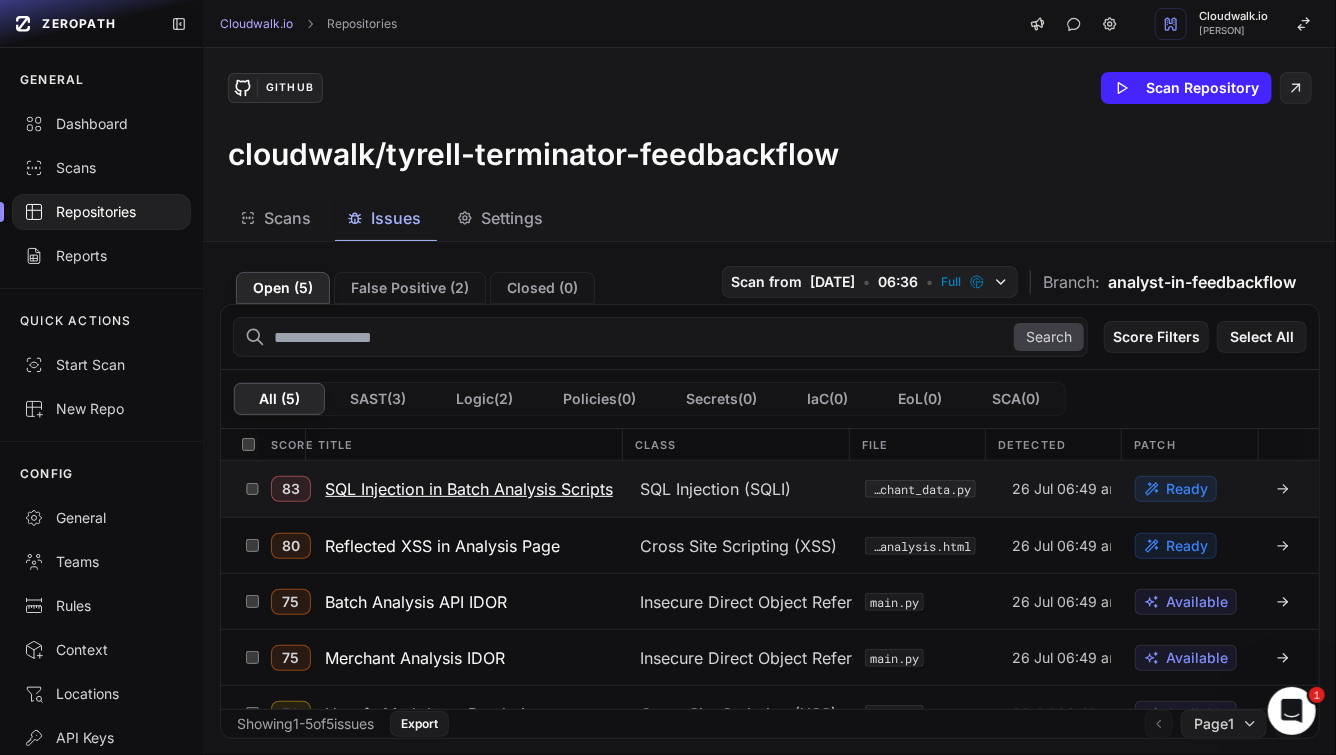 click on "SQL Injection in Batch Analysis Scripts" at bounding box center [469, 489] 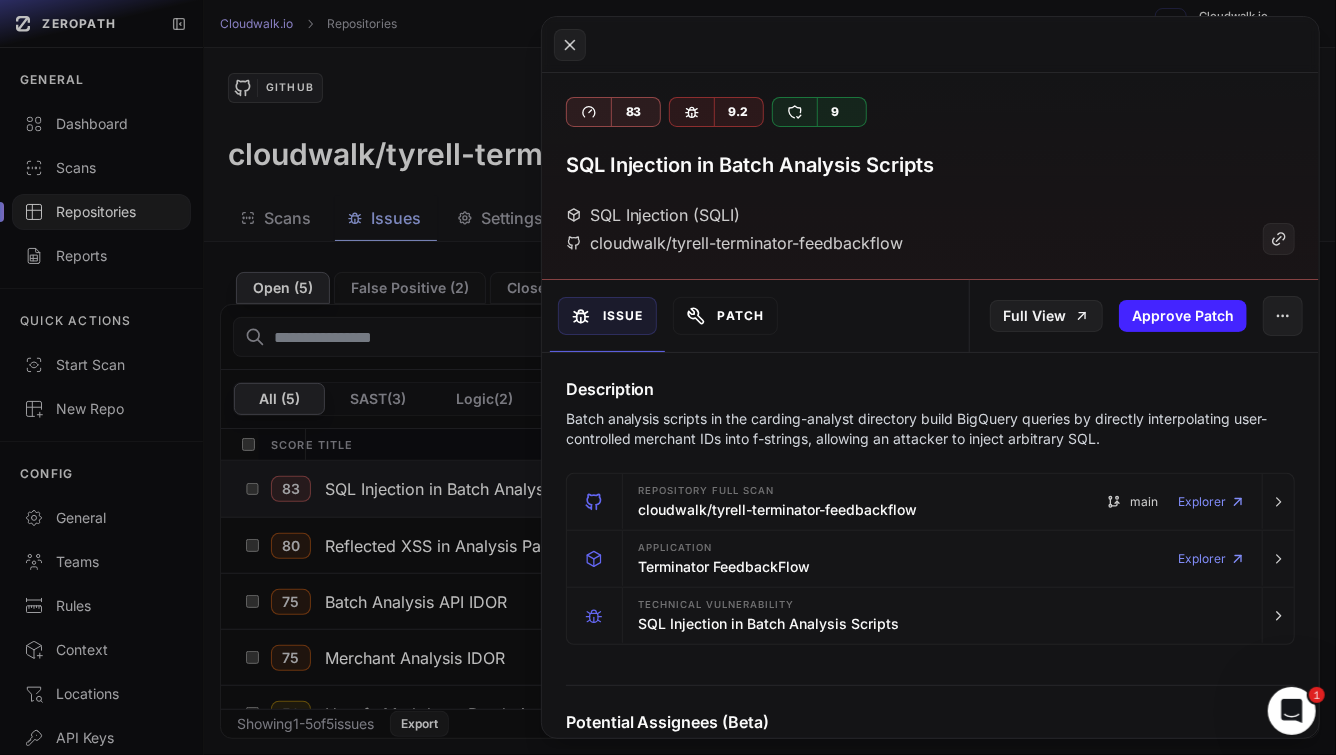 click on "Patch" at bounding box center (725, 316) 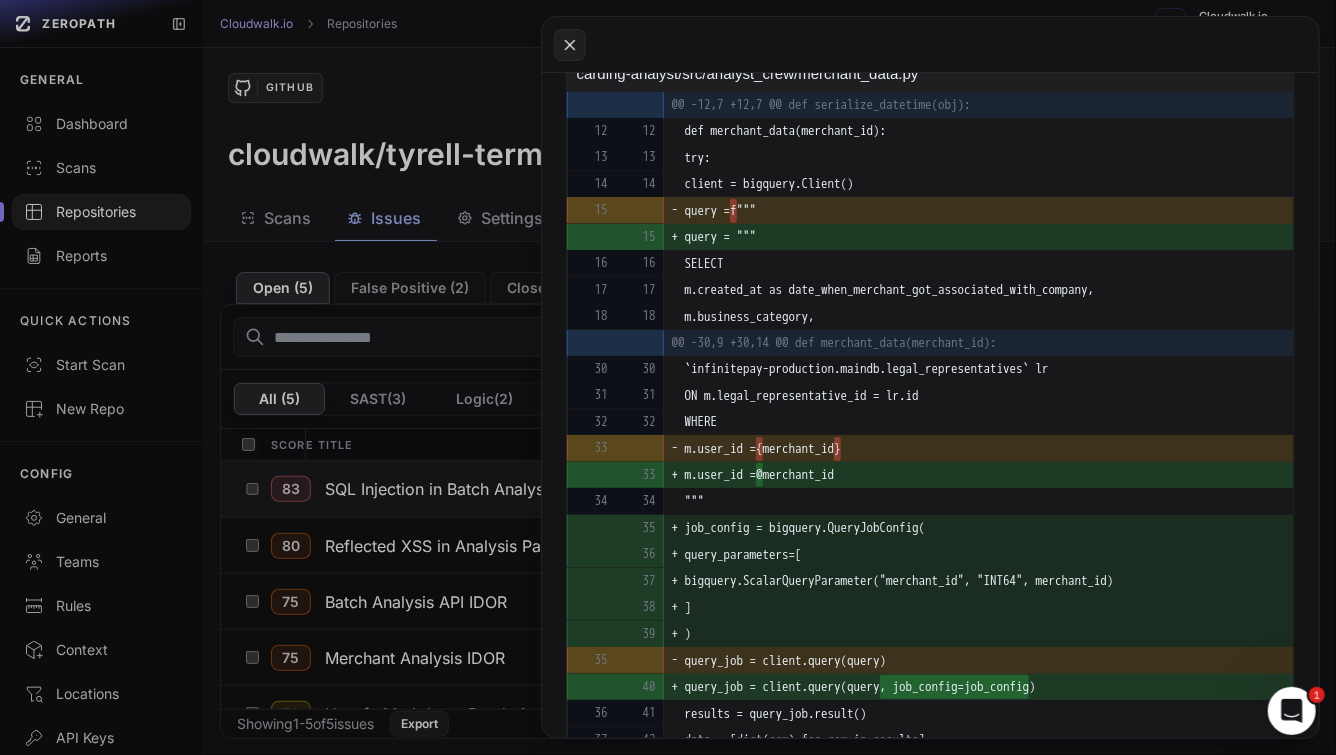 scroll, scrollTop: 1251, scrollLeft: 0, axis: vertical 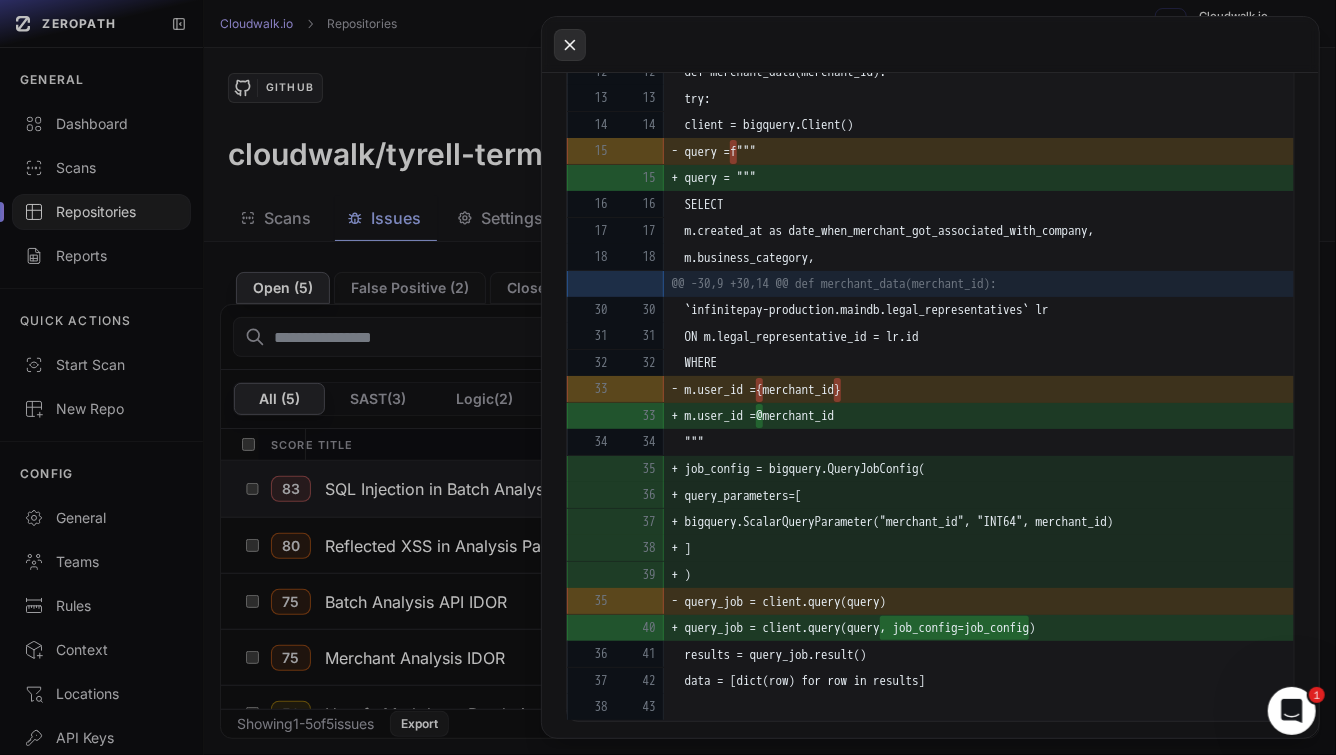 click 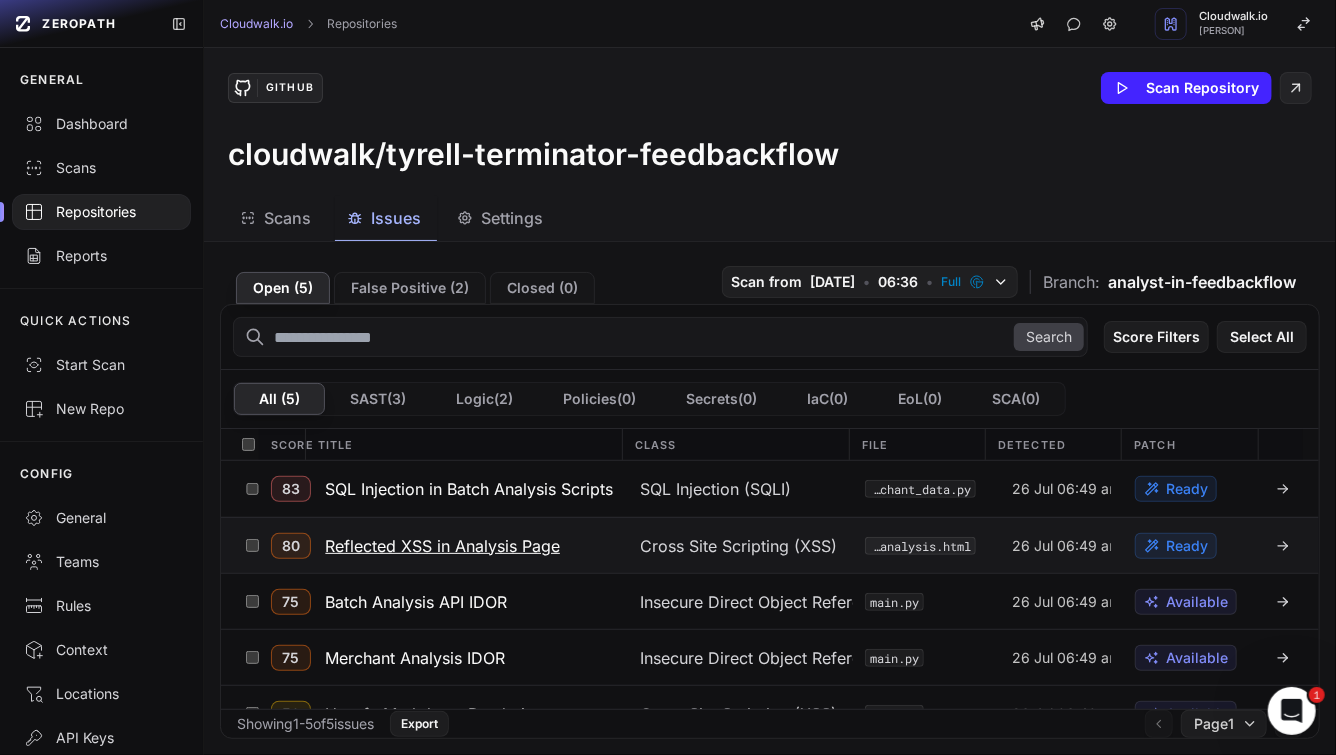 click on "Reflected XSS in Analysis Page" at bounding box center (442, 546) 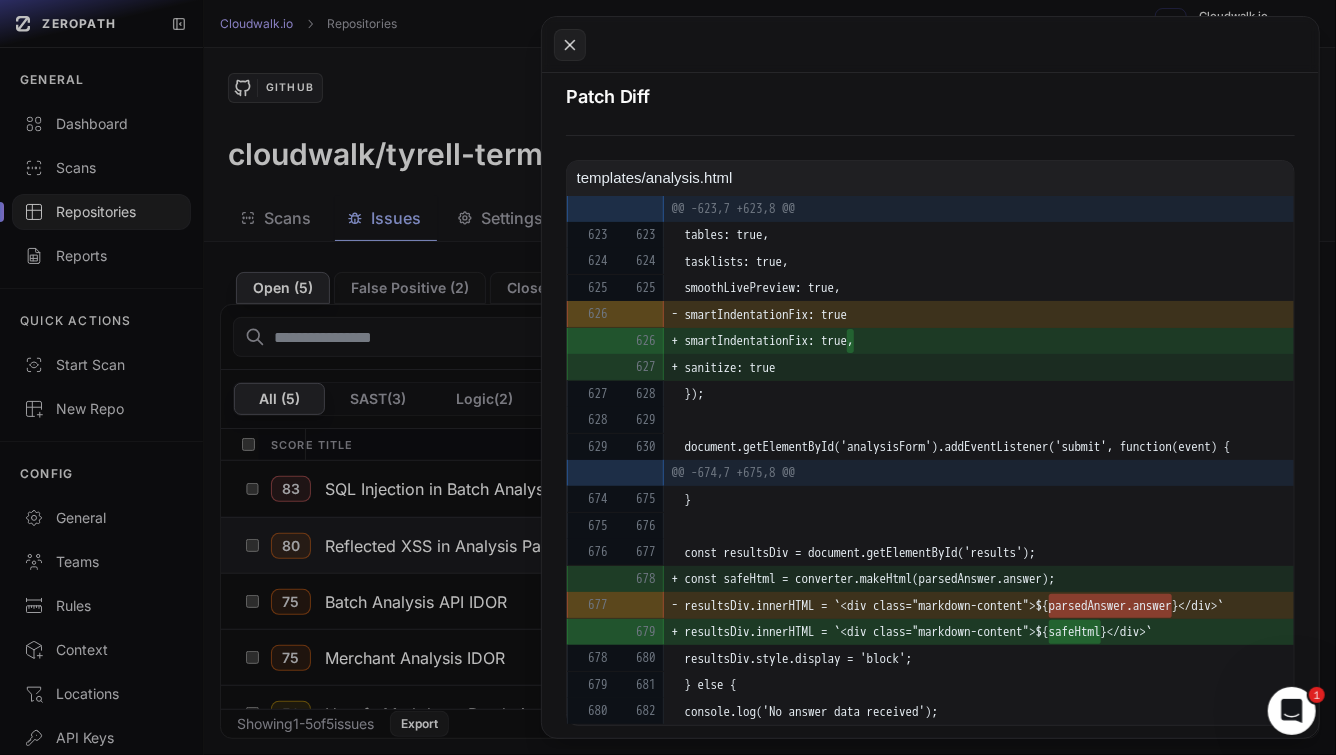 scroll, scrollTop: 1069, scrollLeft: 0, axis: vertical 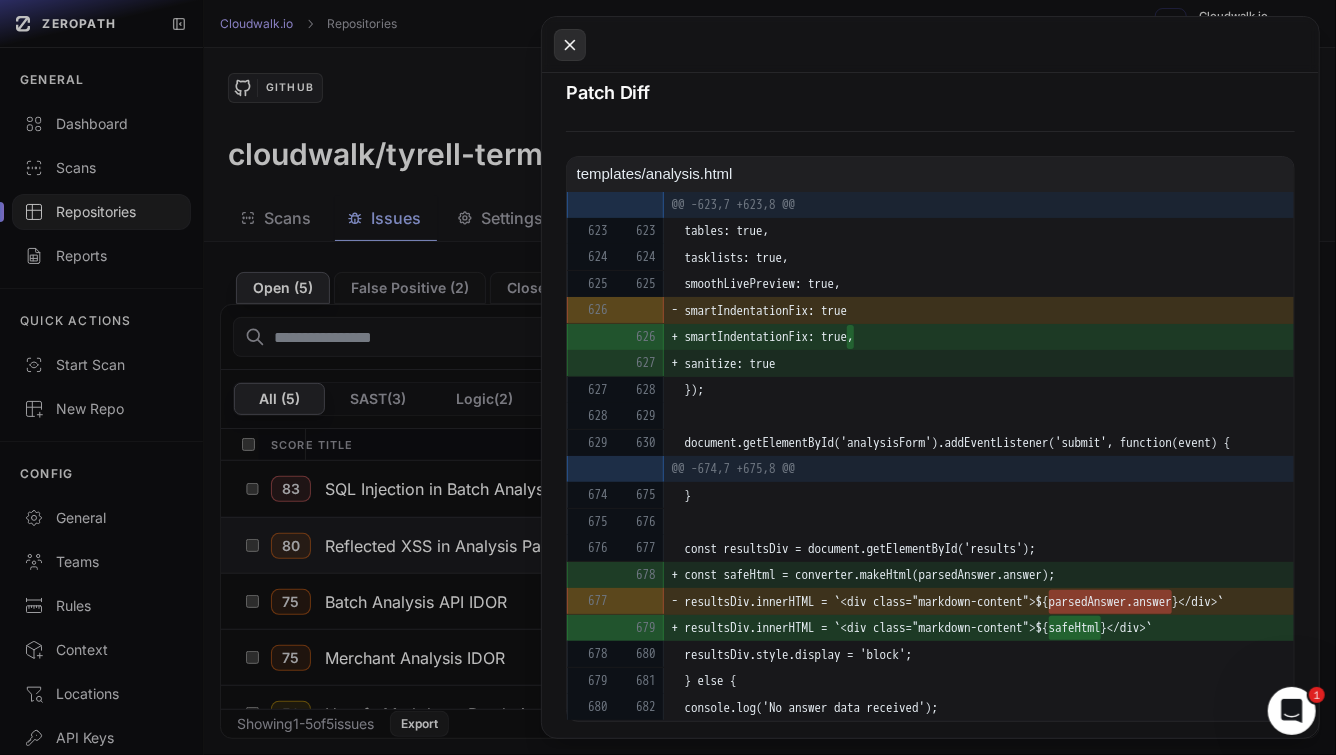 click 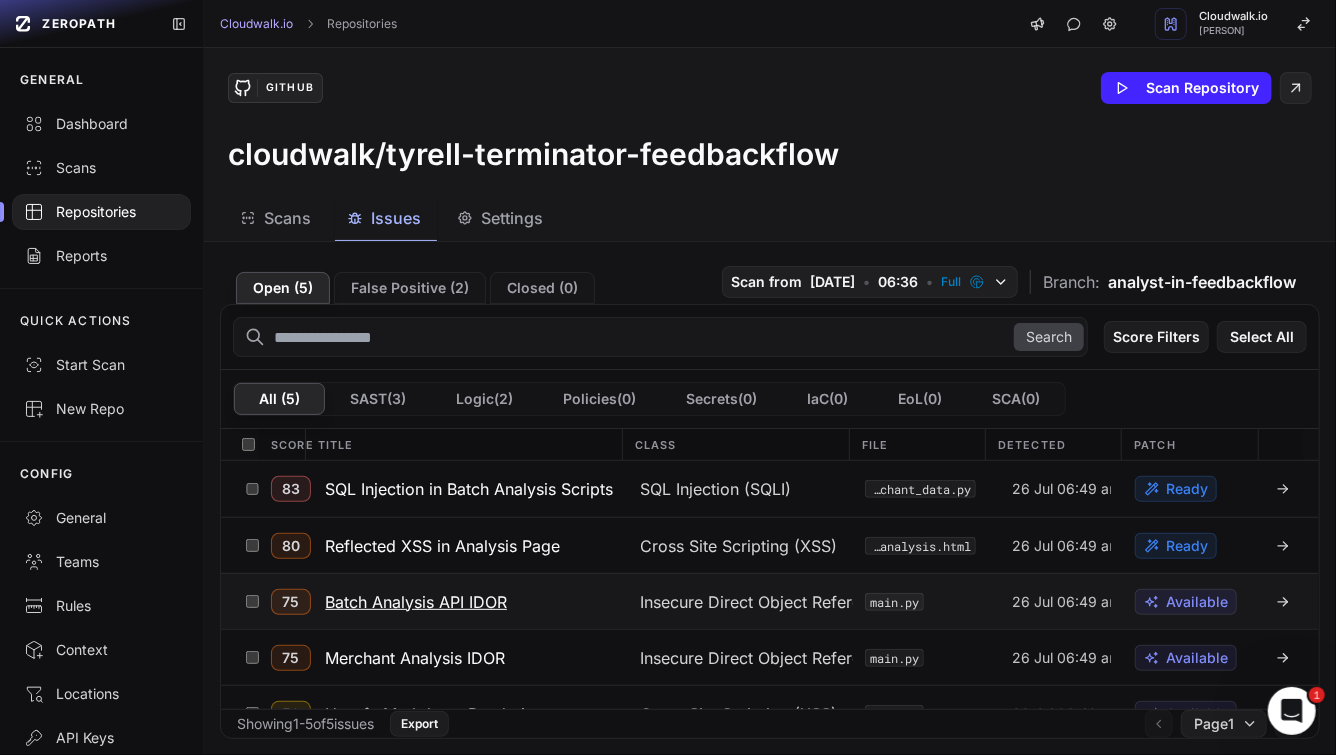 scroll, scrollTop: 30, scrollLeft: 0, axis: vertical 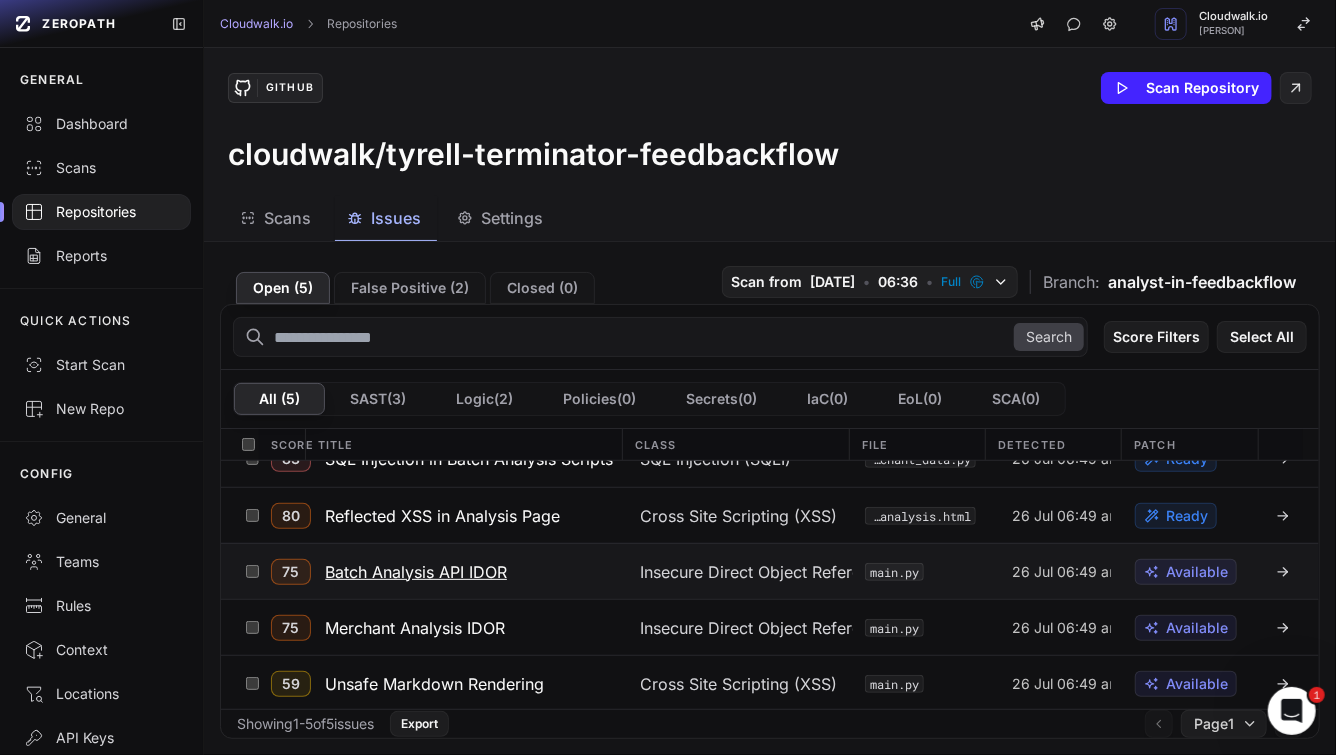 click on "Insecure Direct Object Reference (IDOR)" 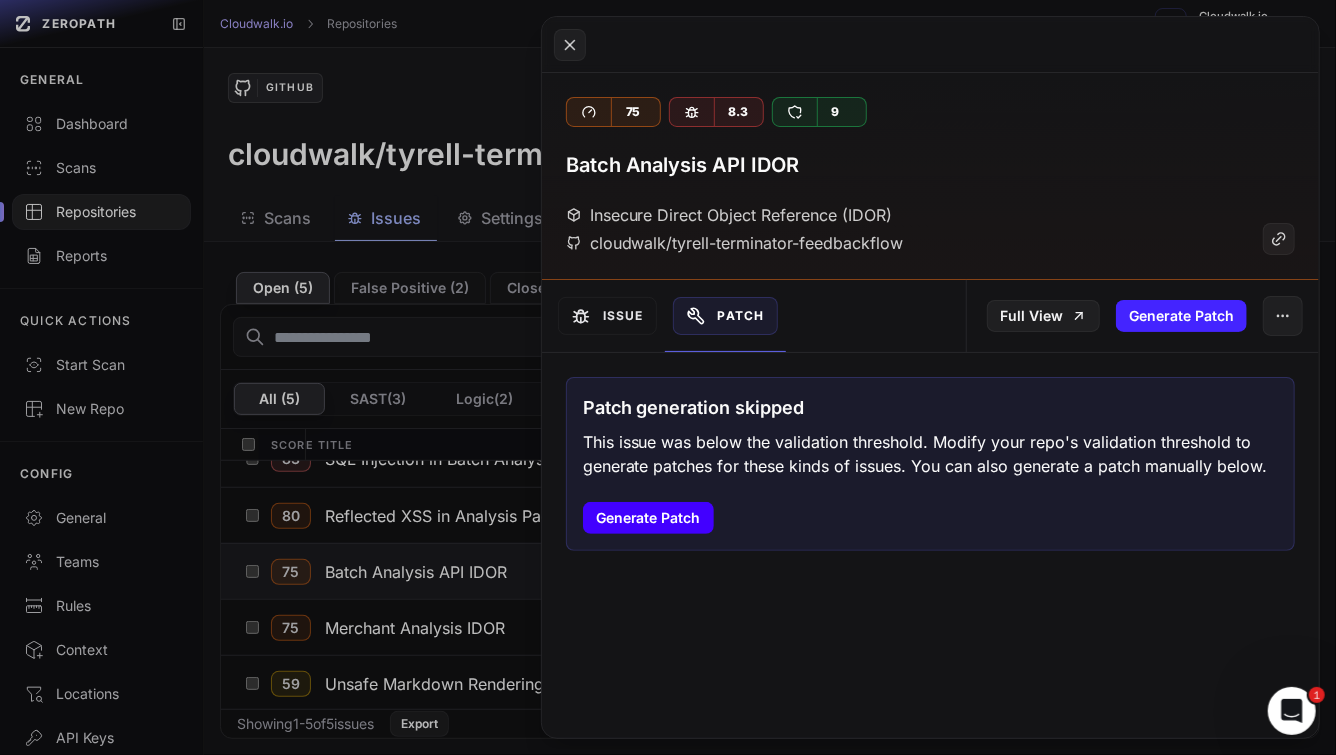 click on "Generate Patch" at bounding box center (648, 518) 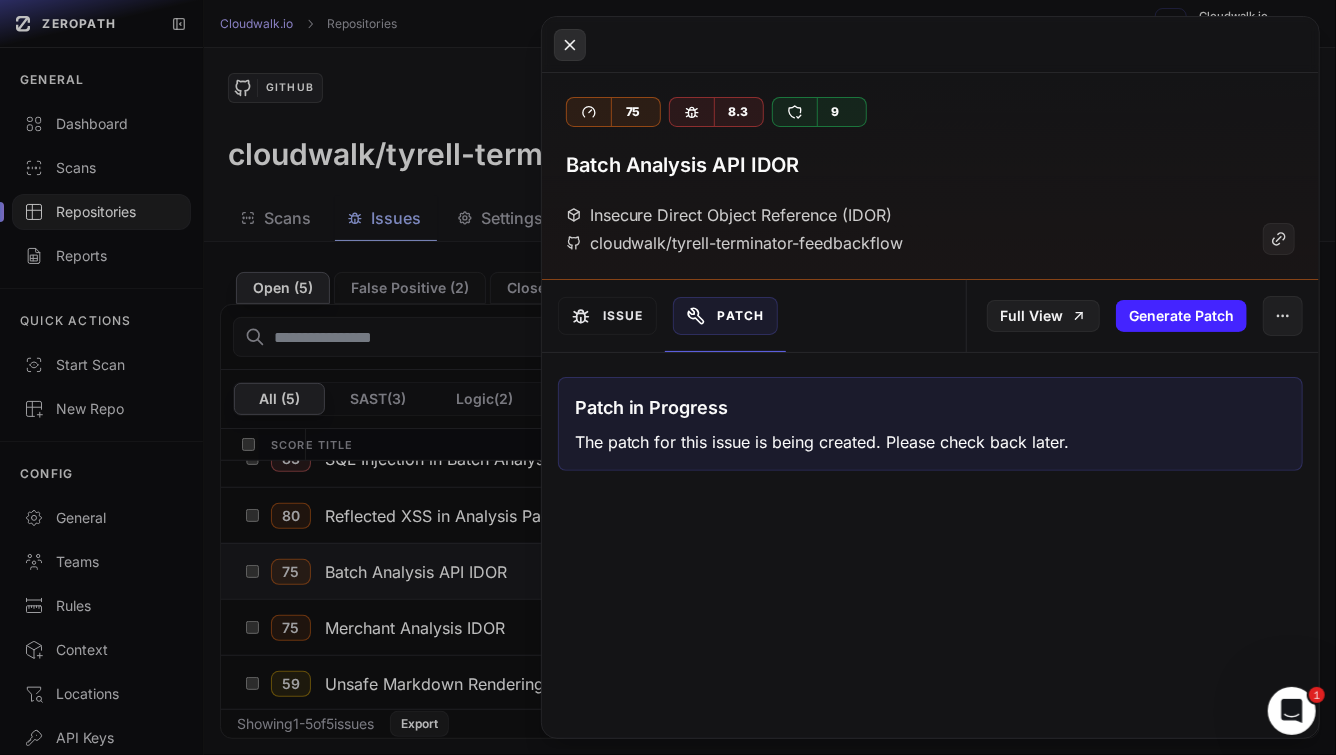 click 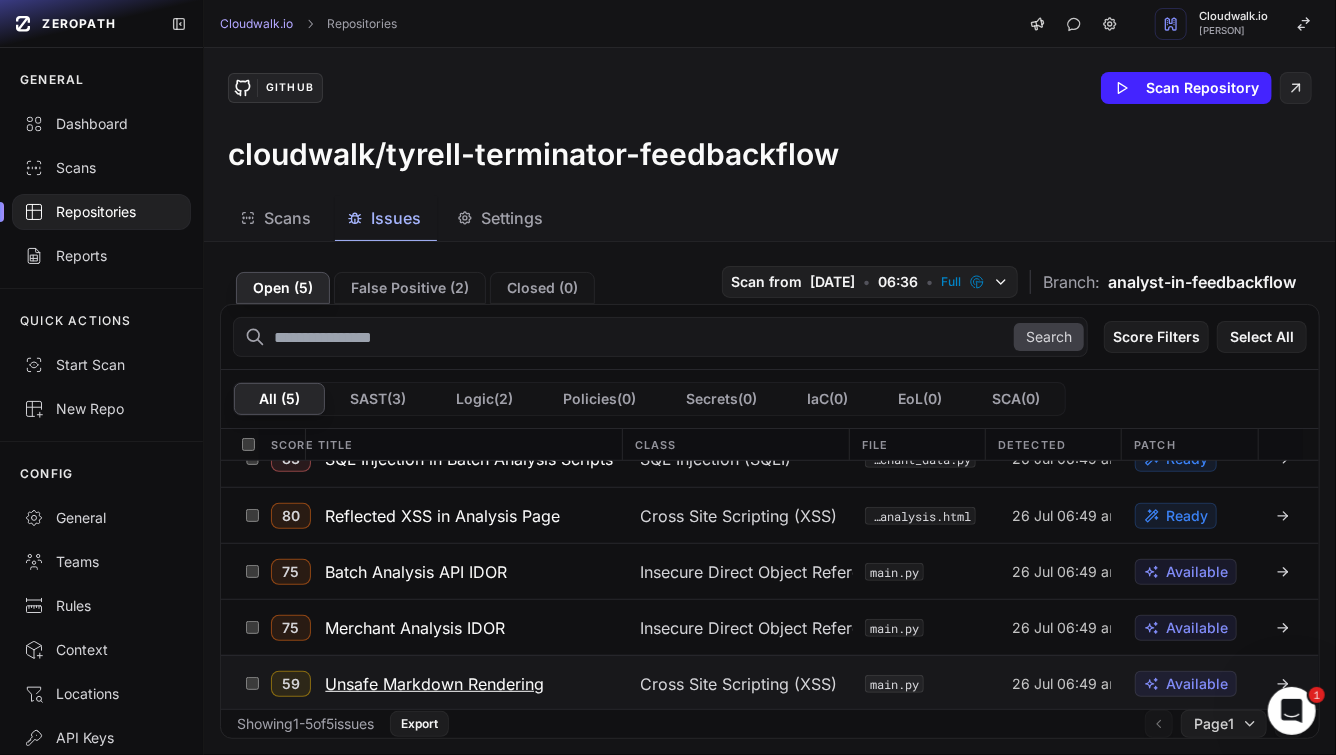 click on "Cross Site Scripting (XSS)" 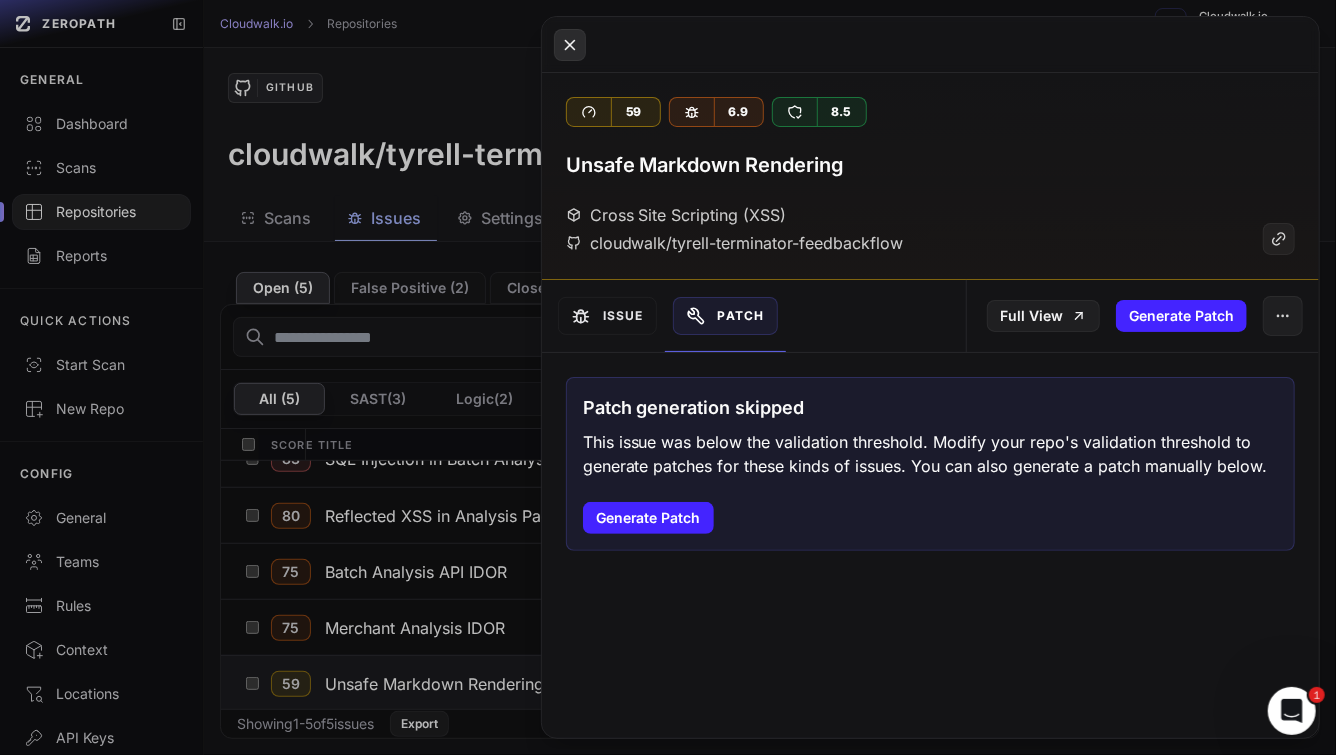 click 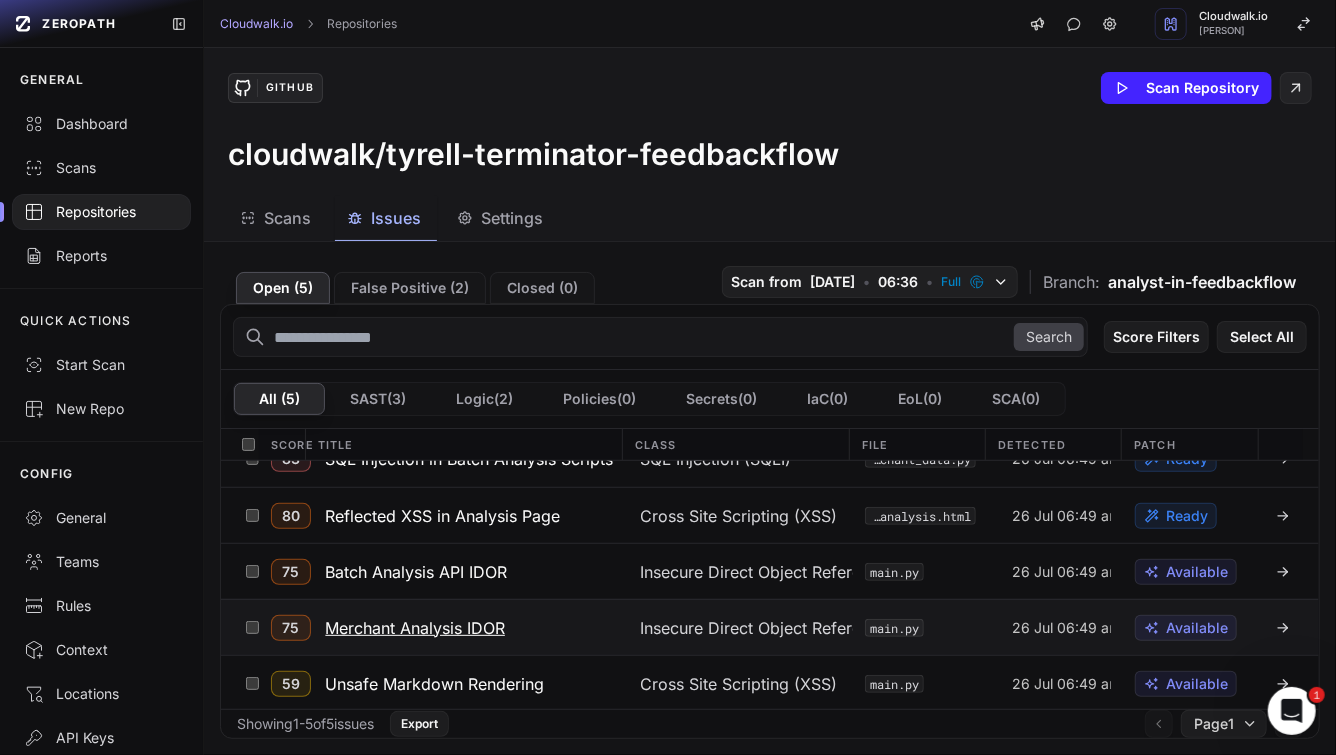 scroll, scrollTop: 0, scrollLeft: 0, axis: both 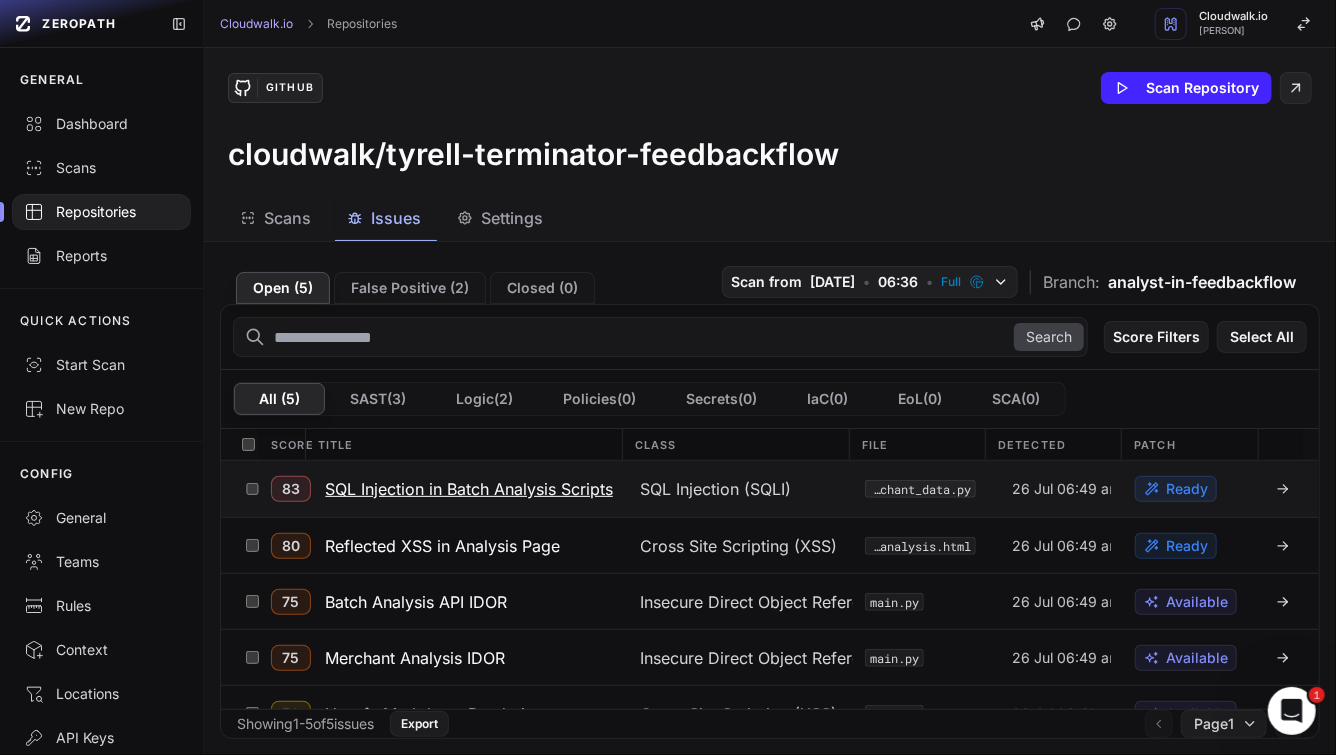 click 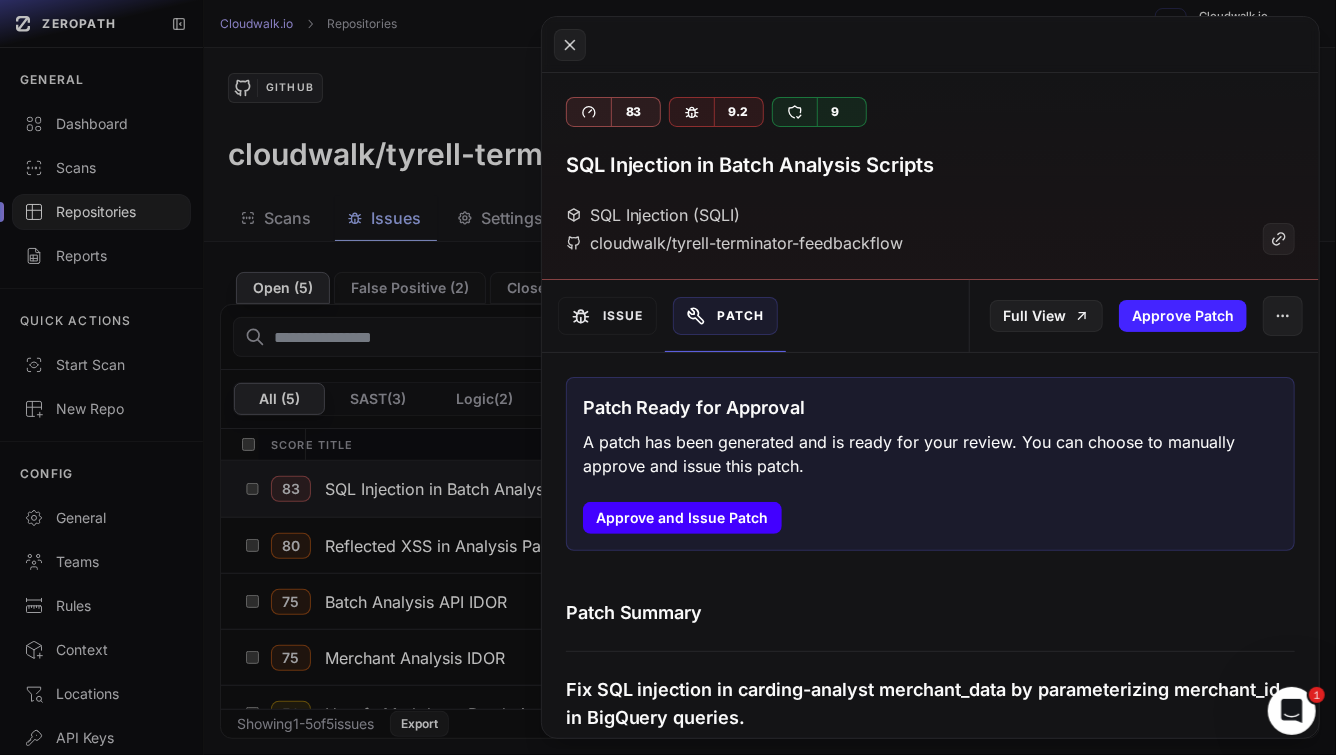 click on "Approve and Issue Patch" 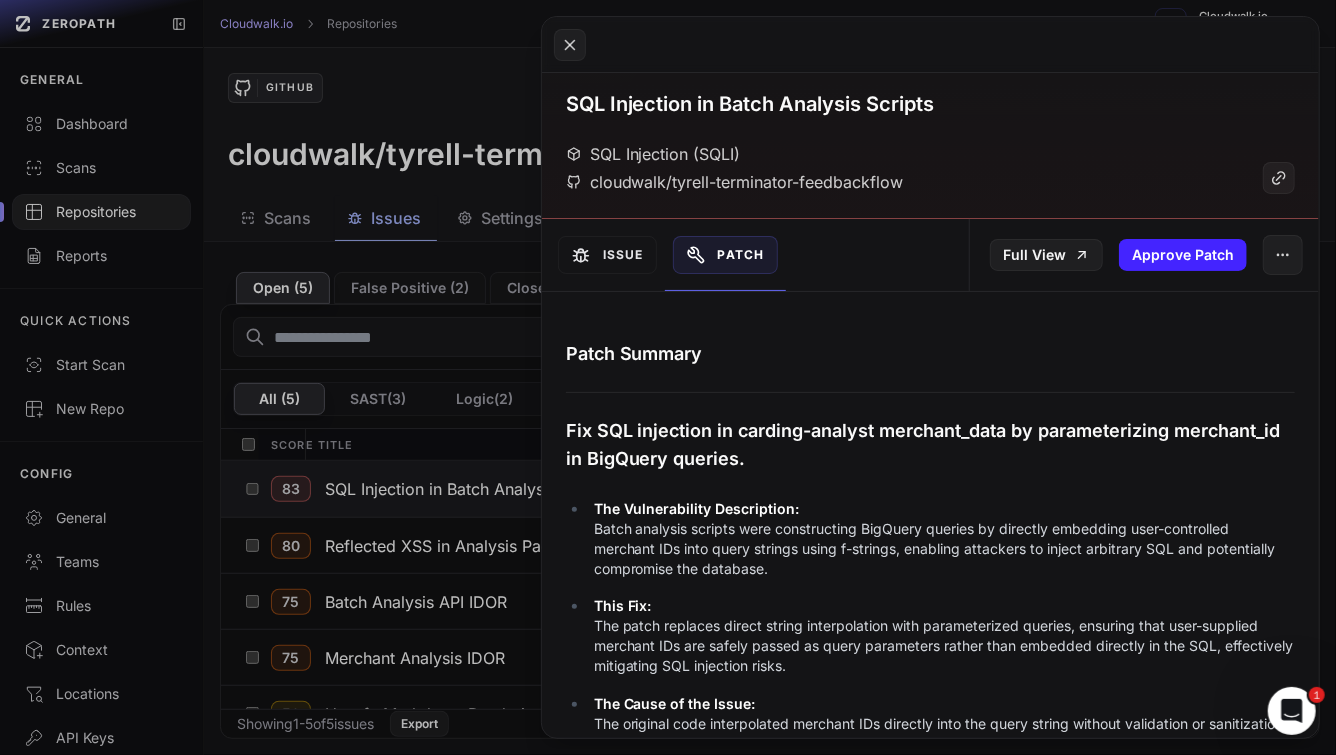 scroll, scrollTop: 0, scrollLeft: 0, axis: both 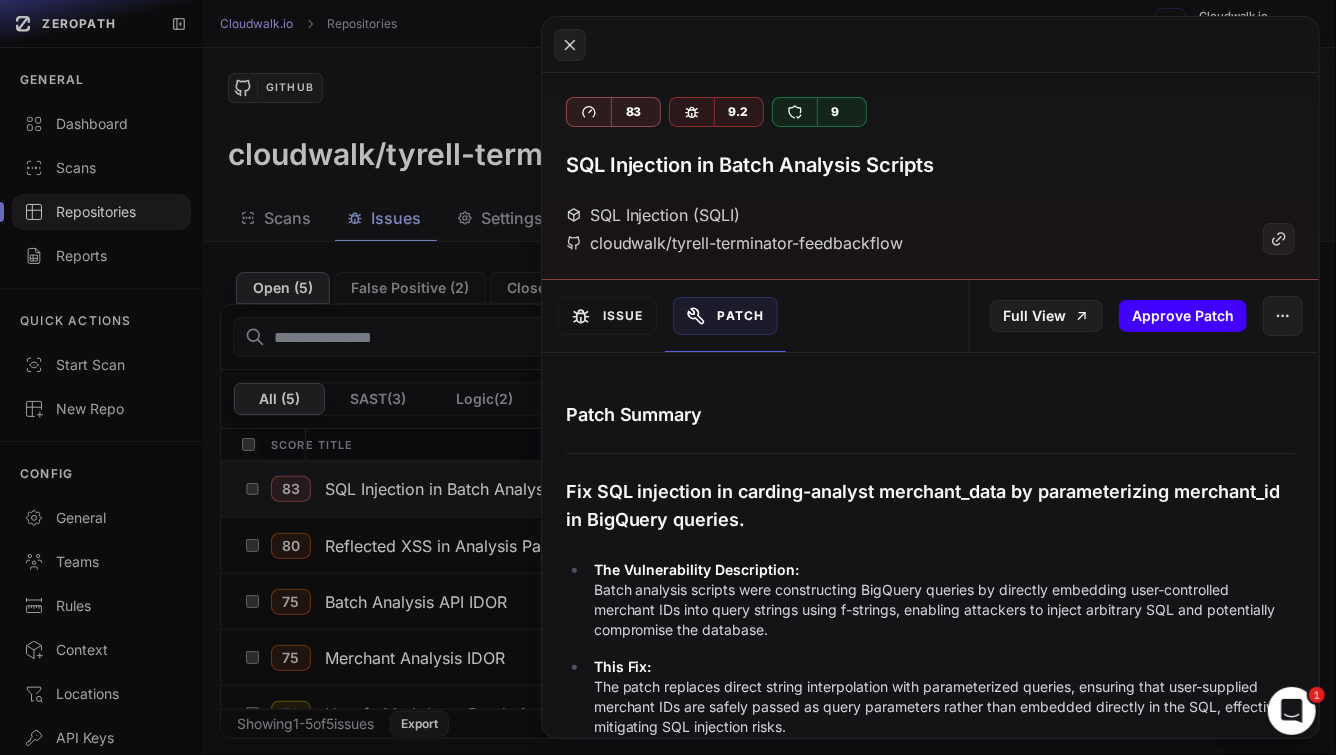 click on "Approve Patch" at bounding box center (1183, 316) 